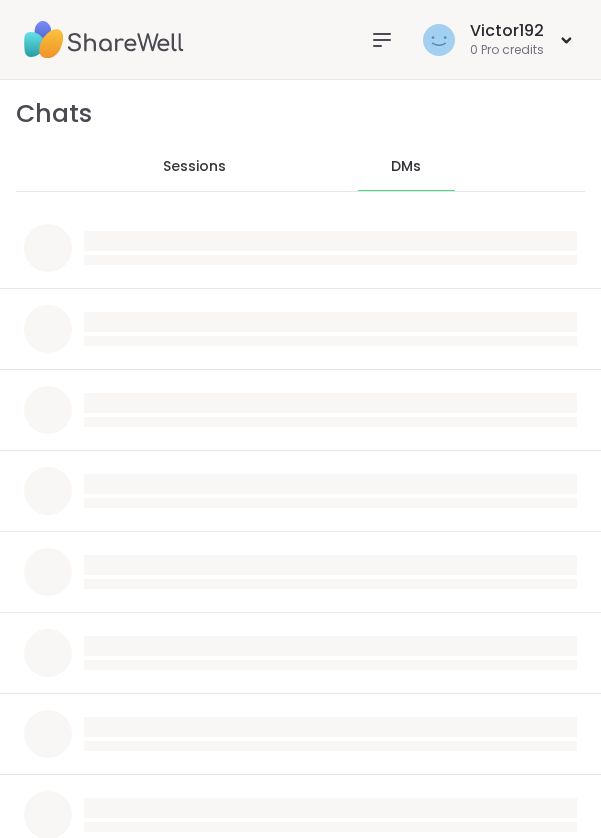 scroll, scrollTop: 0, scrollLeft: 0, axis: both 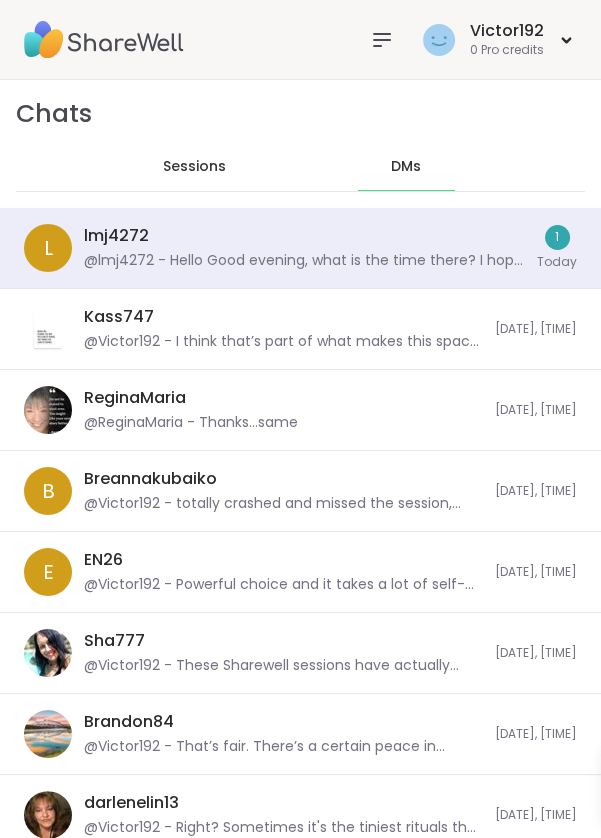 click on "@lmj4272 - Hello Good evening, what is the time there? I hope I am not contacting too late," at bounding box center (304, 261) 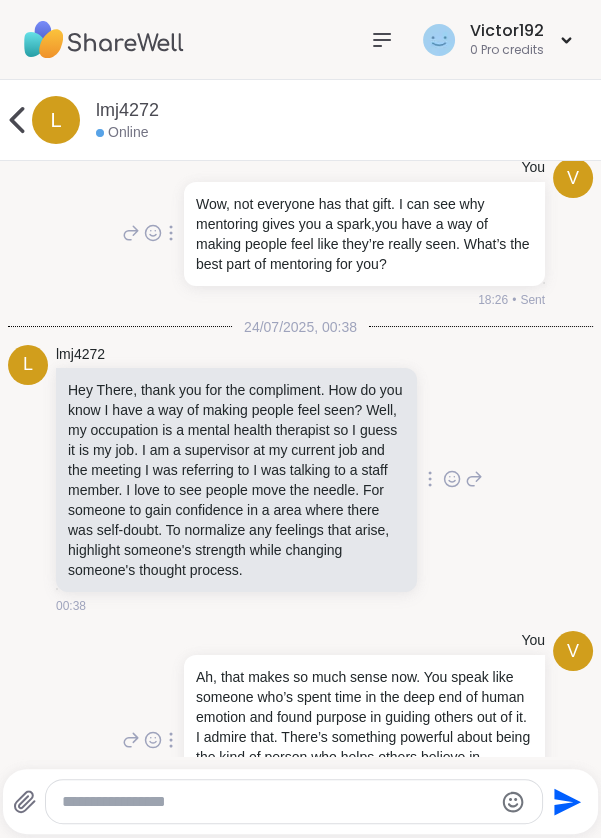 scroll, scrollTop: 13986, scrollLeft: 0, axis: vertical 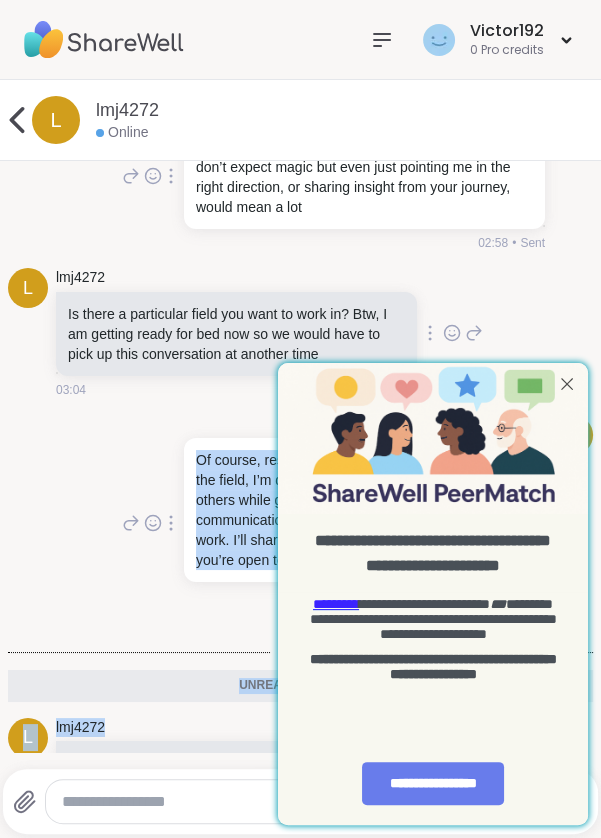 copy on "Of course, rest well you’ve more than earned it.
As for the field, I’m drawn to roles that allow me to support others while growing myself something rooted in communication, creativity or even global community work.
I’ll share more when you’re free. Just grateful you’re open to this conversation   1 1 03:09 • Edited Today Unread messages l lmj4272 Hello Good evening, what is the time there? I hope I am not contacting too late, 02:16" 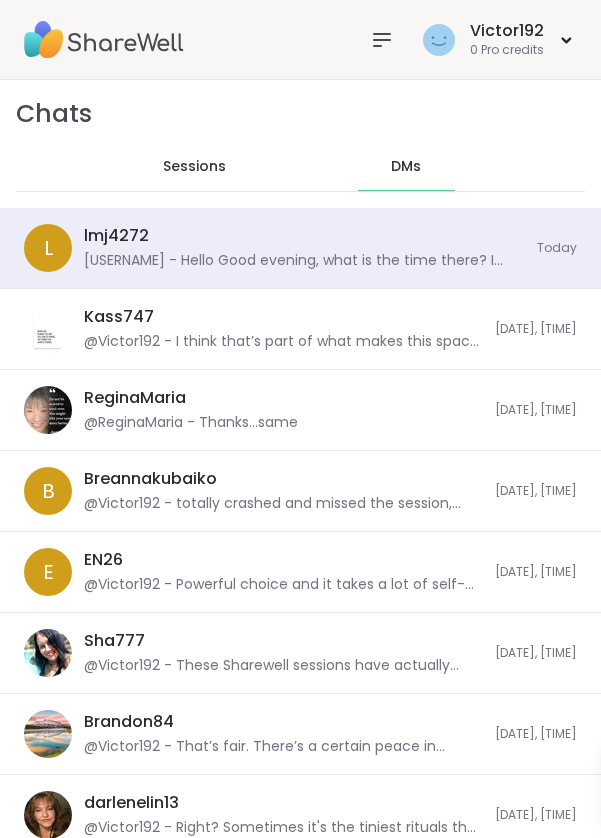 click on "@lmj4272 - Hello Good evening, what is the time there? I hope I am not contacting too late," at bounding box center (304, 261) 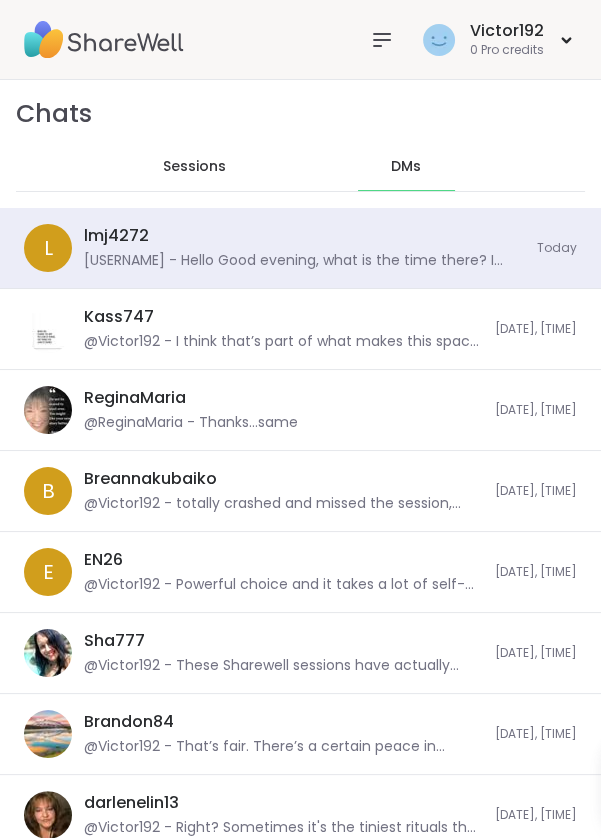 scroll, scrollTop: 4356, scrollLeft: 0, axis: vertical 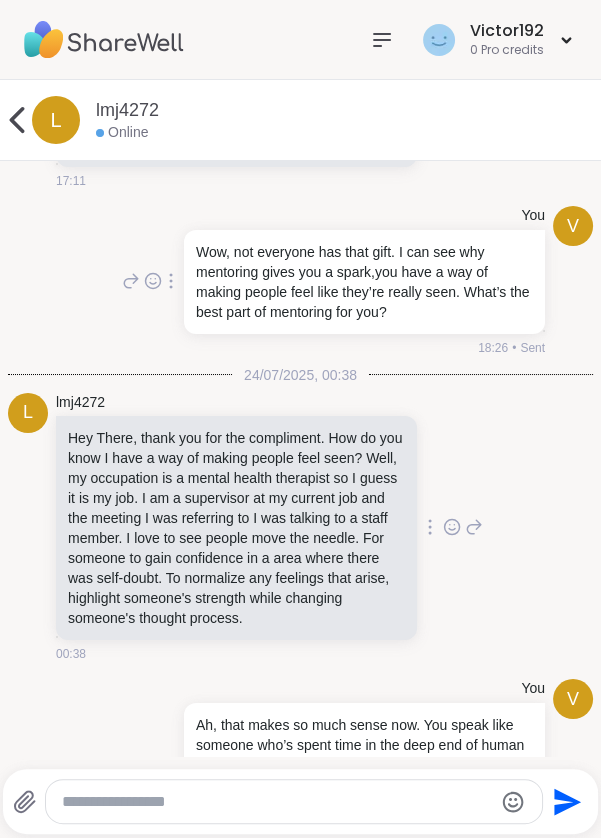 click at bounding box center (277, 802) 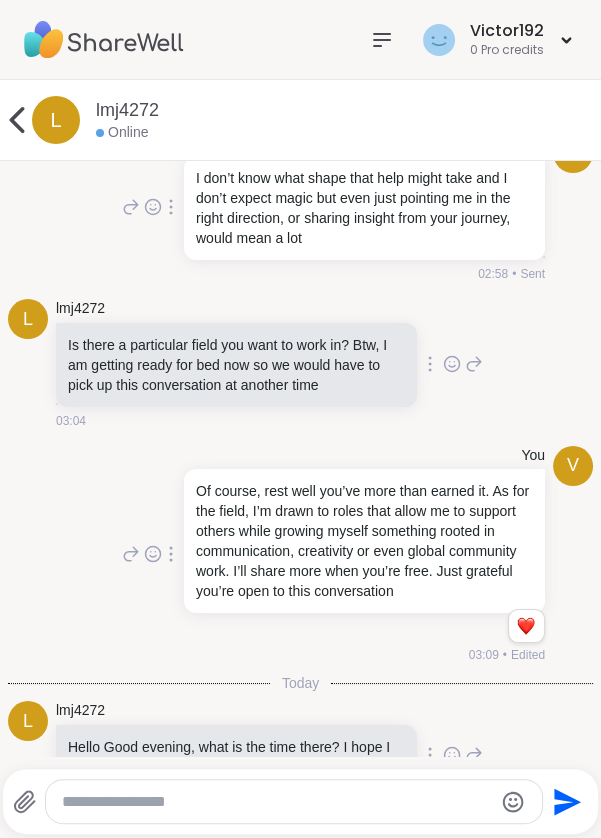 scroll, scrollTop: 0, scrollLeft: 0, axis: both 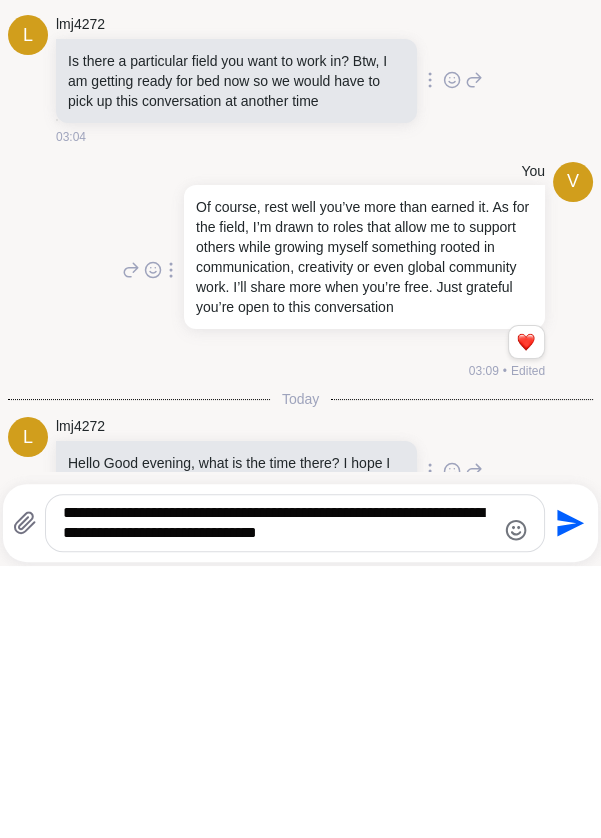 click on "**********" at bounding box center [278, 795] 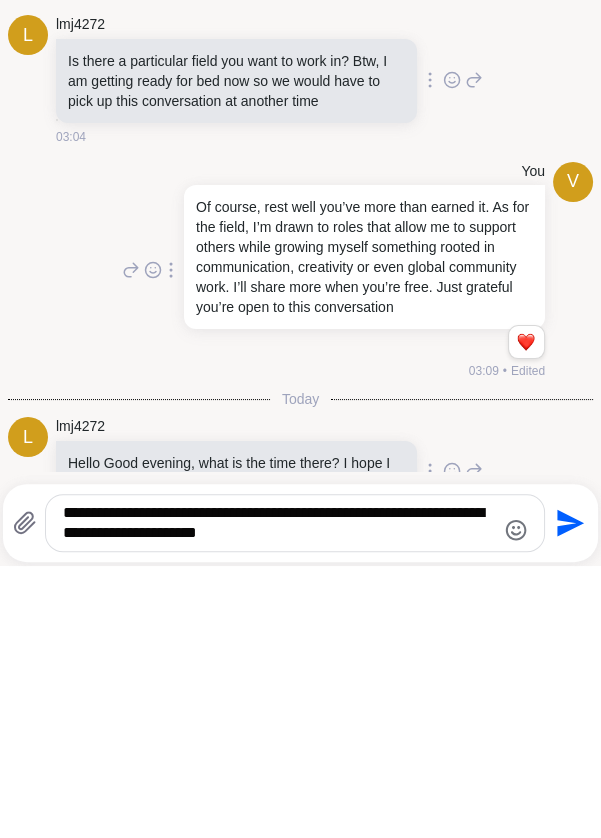 type on "**********" 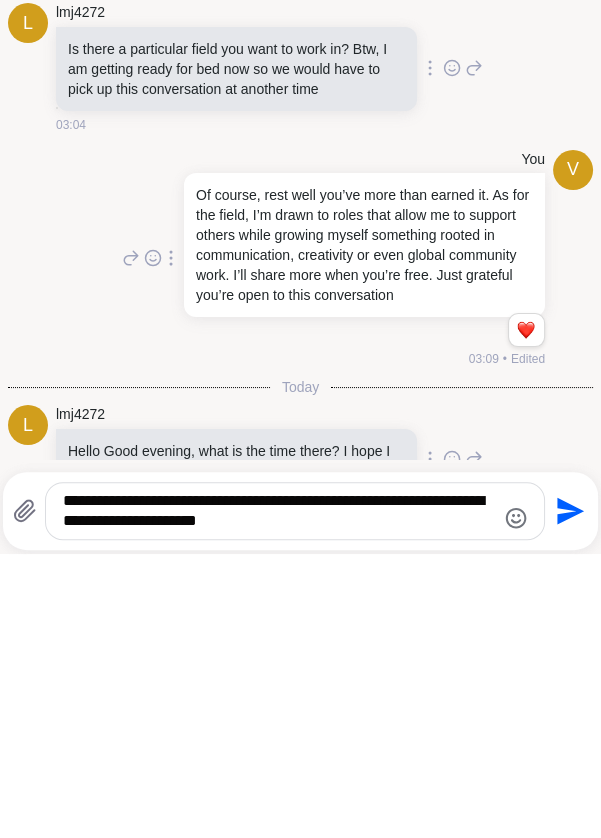 scroll, scrollTop: 13939, scrollLeft: 0, axis: vertical 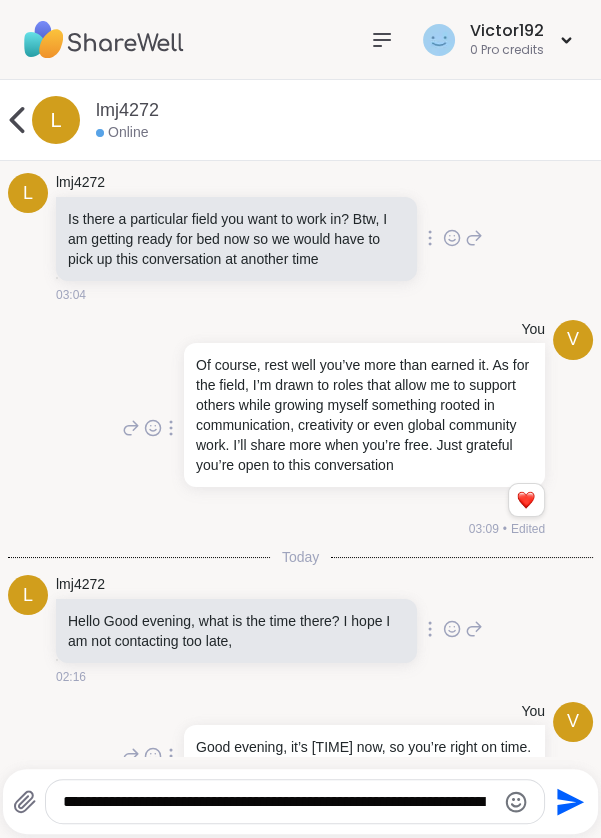 click on "**********" at bounding box center (278, 802) 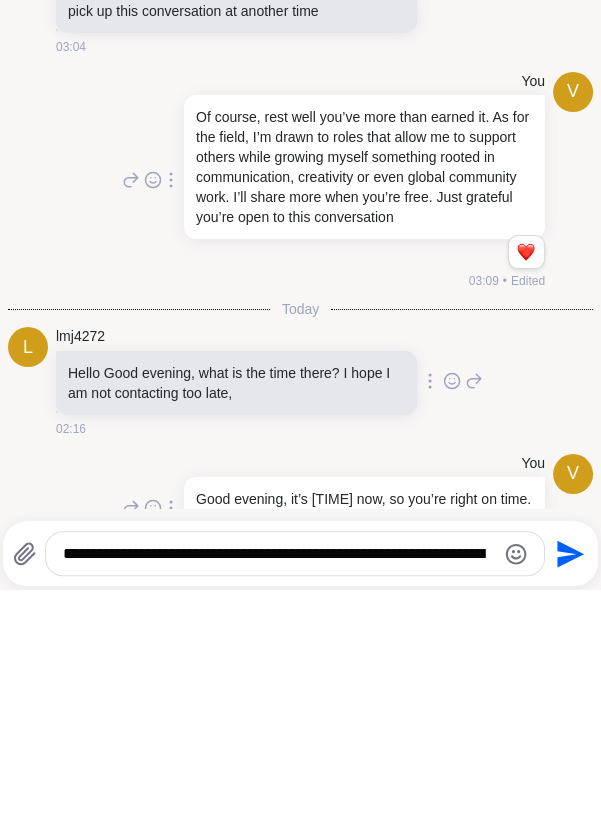 scroll, scrollTop: 0, scrollLeft: 0, axis: both 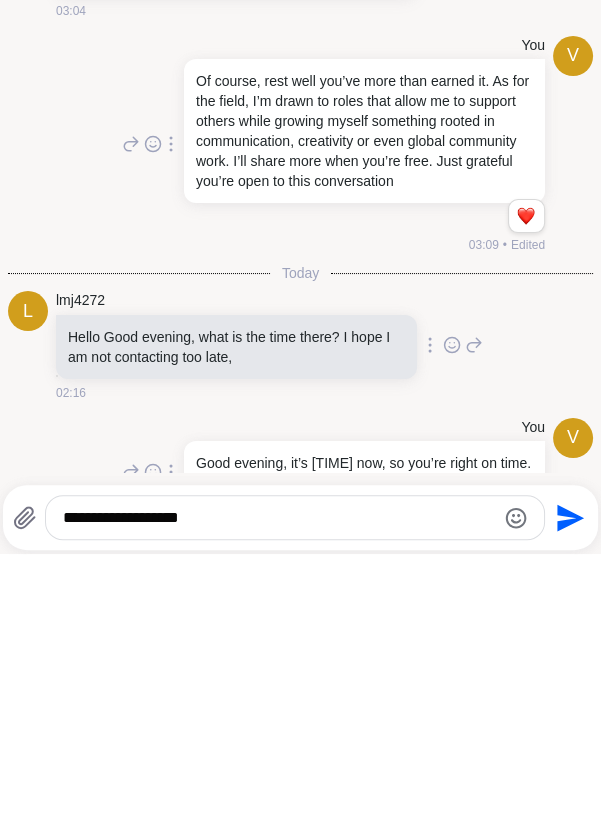 type on "**********" 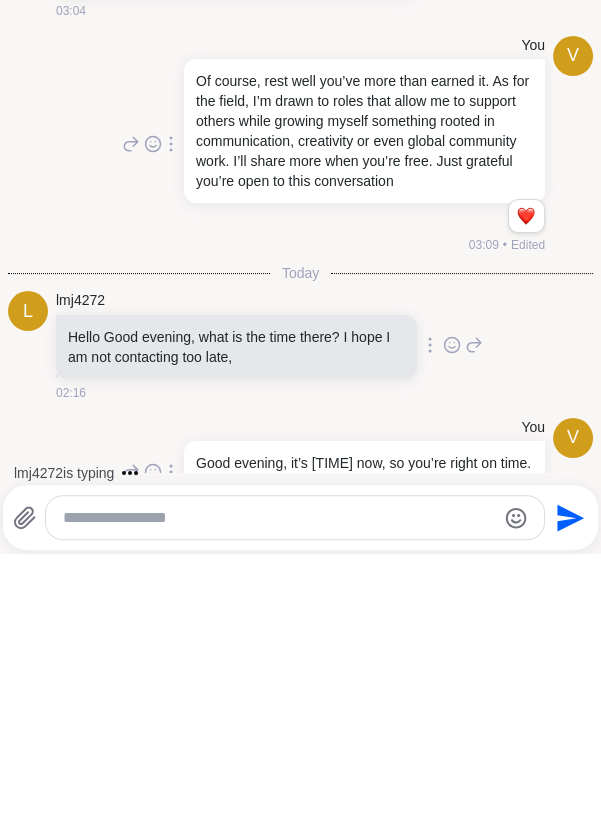 scroll, scrollTop: 14171, scrollLeft: 0, axis: vertical 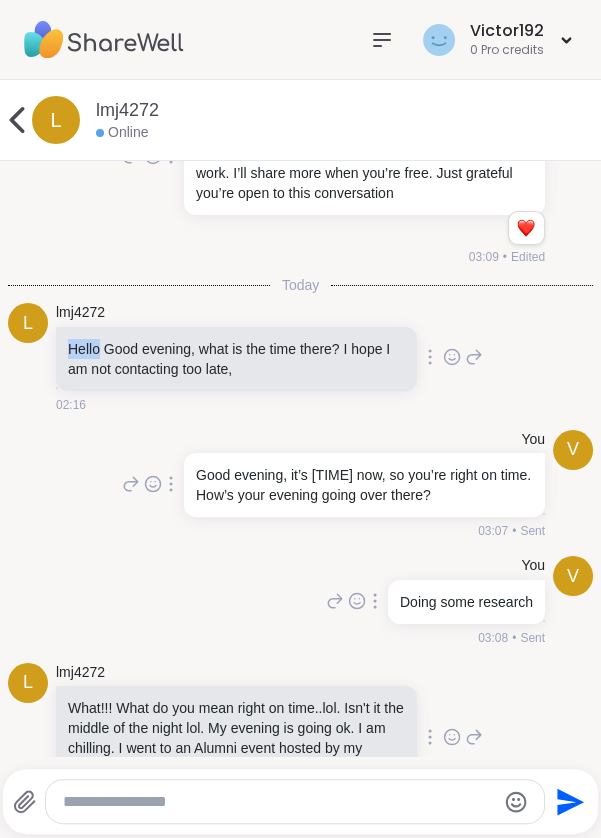 click on "Good evening, it’s [TIME] now, so you’re right on time. How’s your evening going over there?" at bounding box center (364, 485) 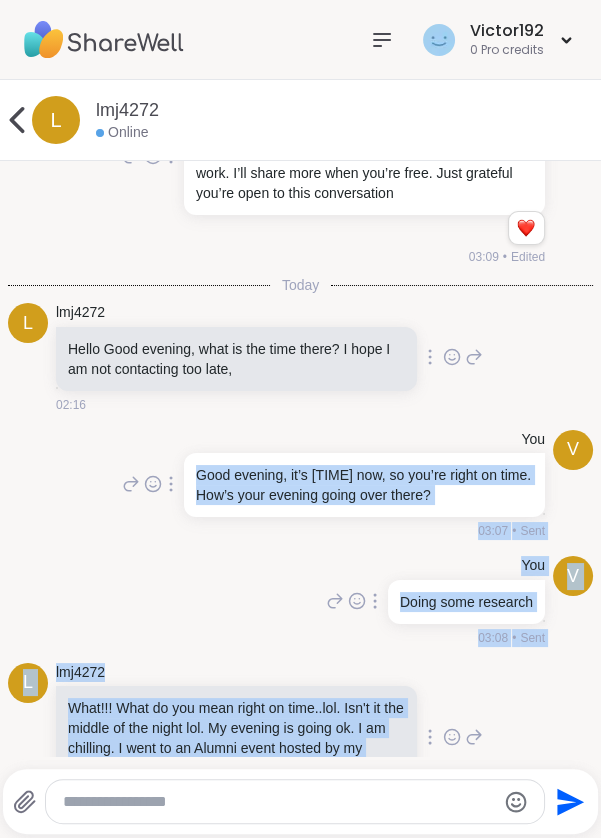 scroll, scrollTop: 4, scrollLeft: 0, axis: vertical 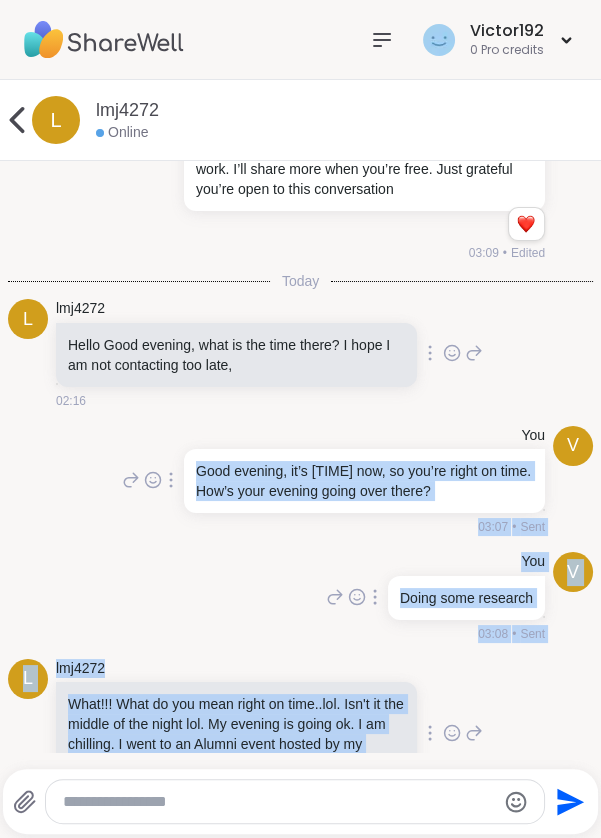 copy on "Good evening, it’s 3:07am now, so you’re right on time. How’s your evening going over there? 03:07 • Sent V You Doing some research 03:08 • Sent l lmj4272 What!!! What do you mean right on time..lol. Isn't it the middle of the night lol. My evening is going ok. I am chilling. I went to an Alumni event hosted by my graduate school and that was nice 03:10" 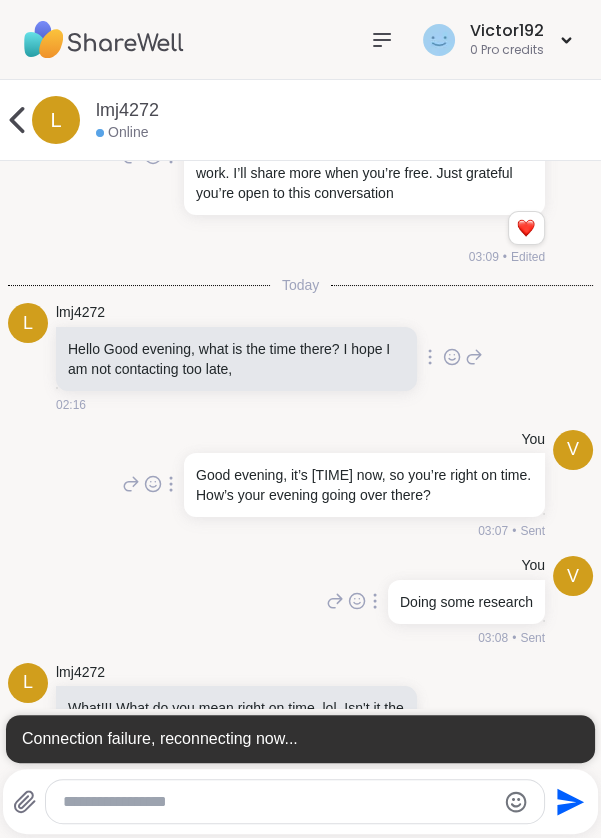 scroll, scrollTop: 0, scrollLeft: 0, axis: both 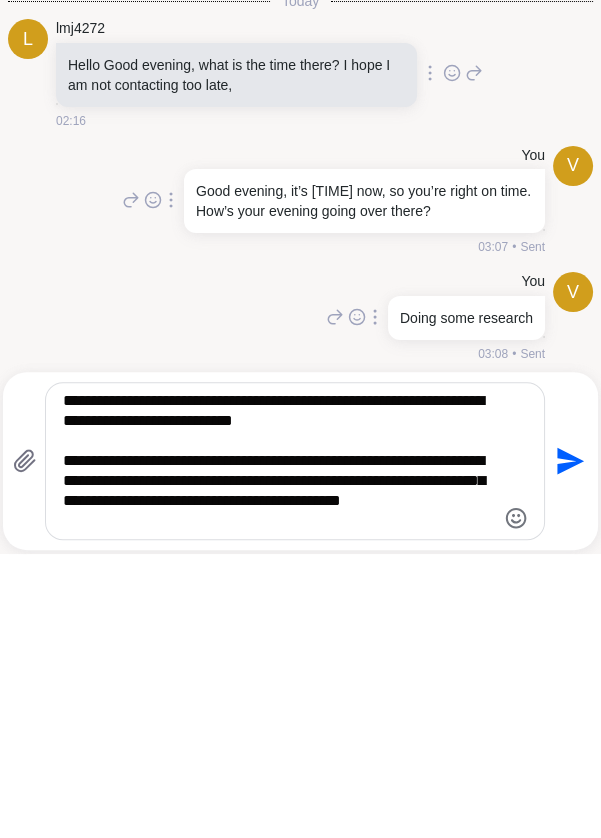 click on "**********" at bounding box center (278, 745) 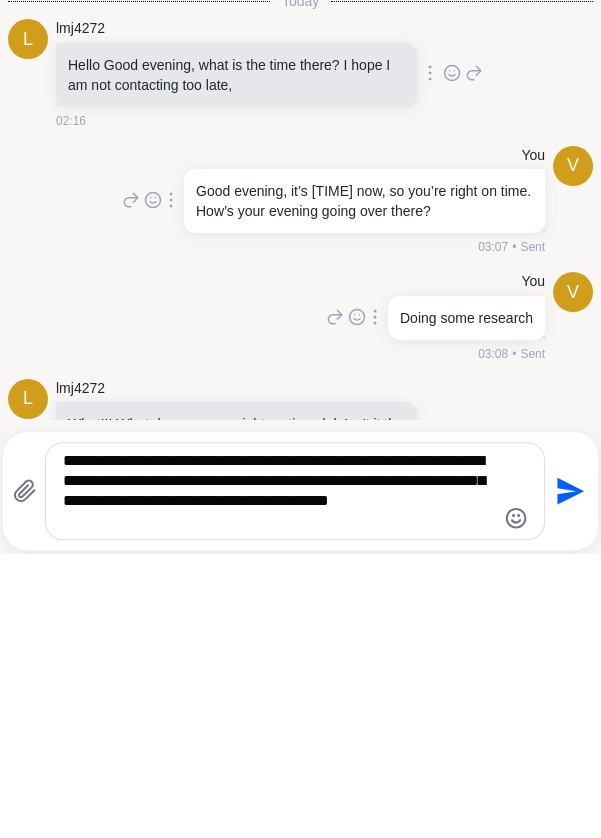 click on "**********" at bounding box center [278, 775] 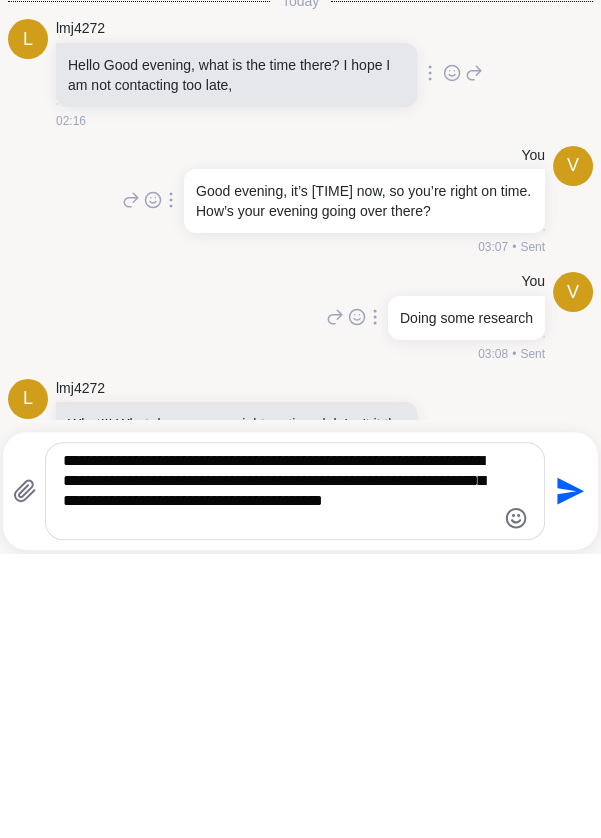 click on "**********" at bounding box center [278, 775] 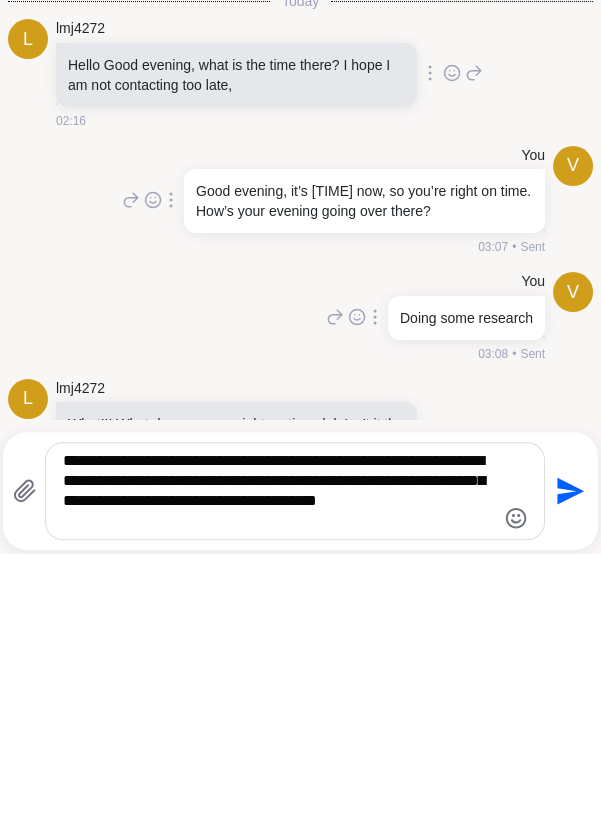 click on "**********" at bounding box center (278, 775) 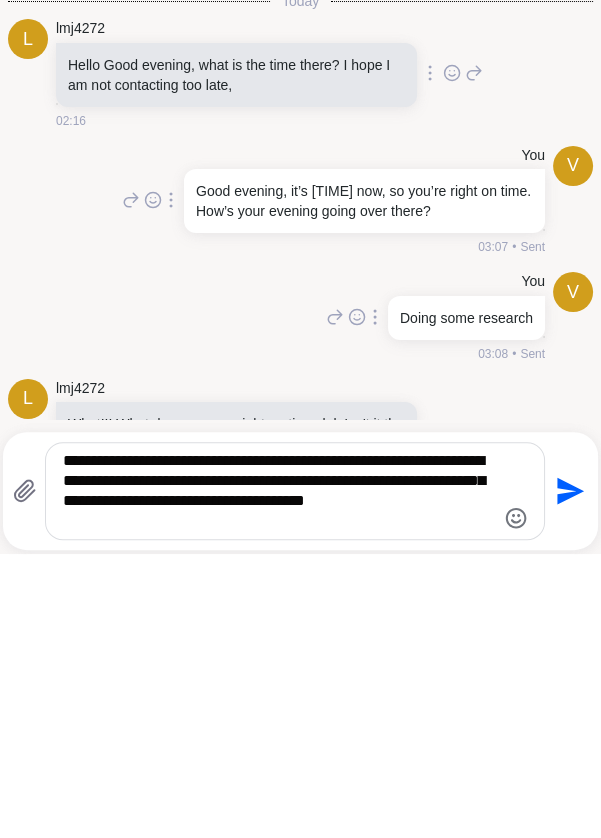 click on "**********" at bounding box center (278, 775) 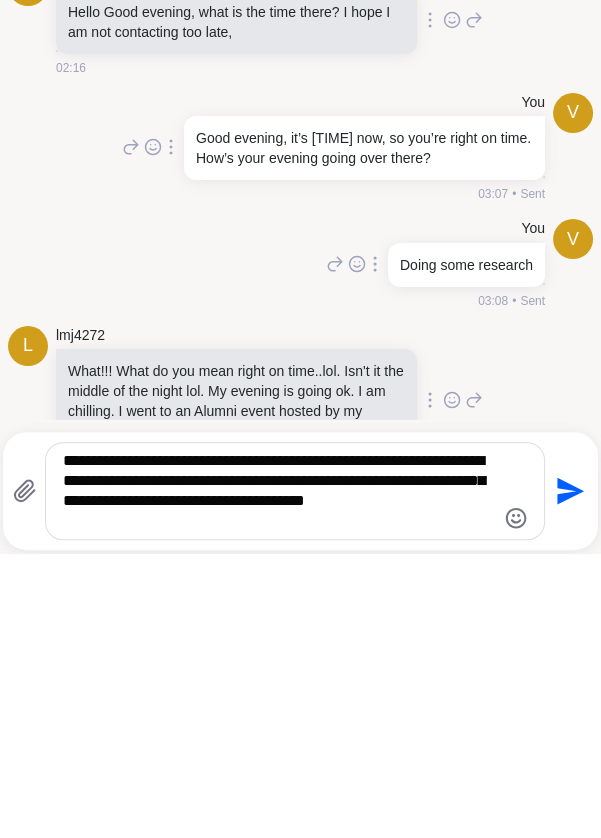 type on "**********" 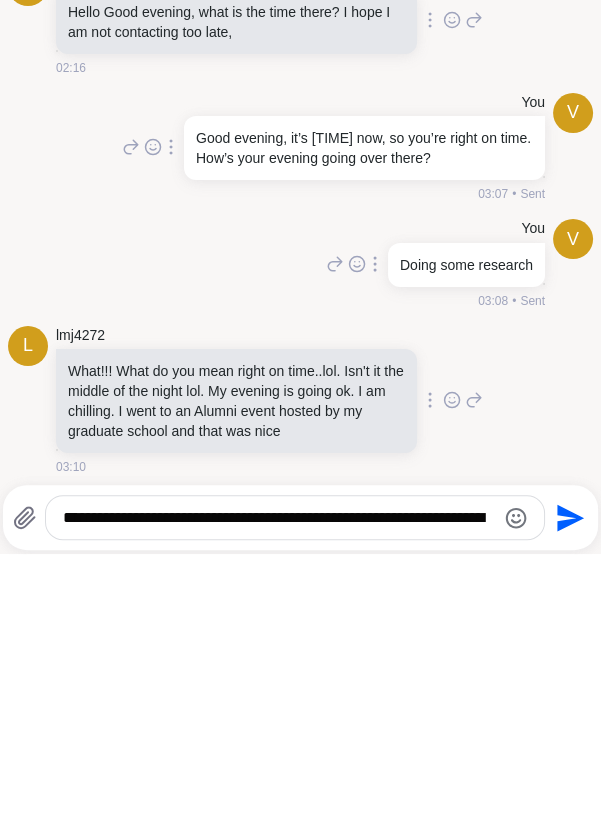 scroll, scrollTop: 14337, scrollLeft: 0, axis: vertical 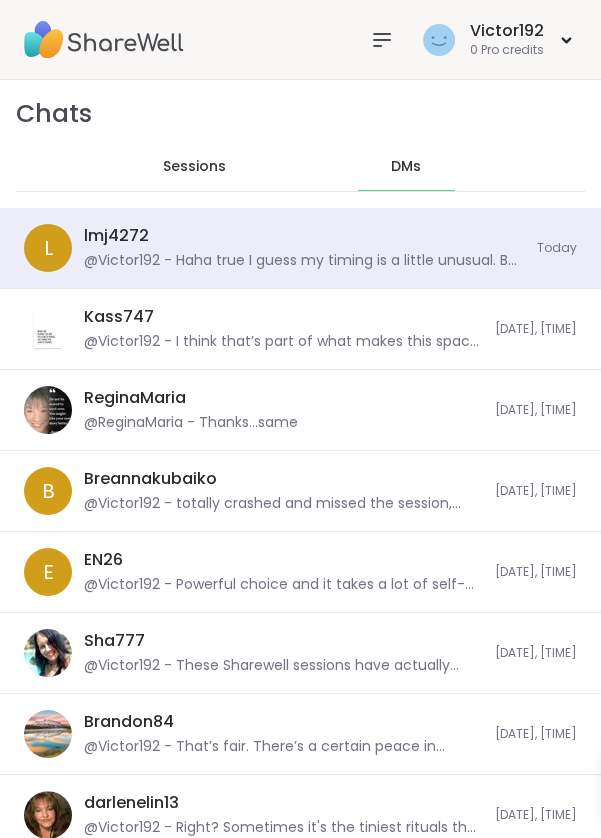 click on "lmj4272 @Victor192 - Haha true I guess my timing is a little unusual. But I didn’t want to miss your message. An alumni event sounds interesting did you get to meet old friends or make new connections?" at bounding box center [304, 248] 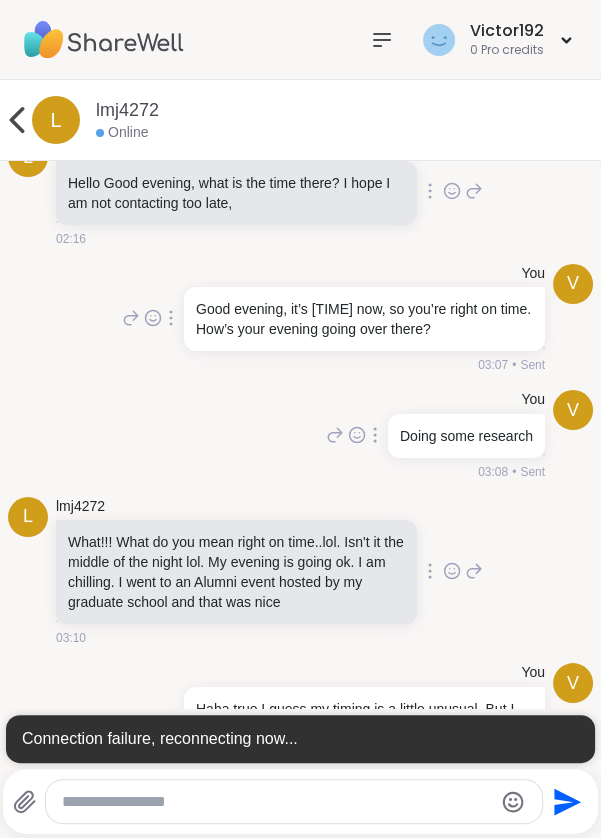 scroll, scrollTop: 14551, scrollLeft: 0, axis: vertical 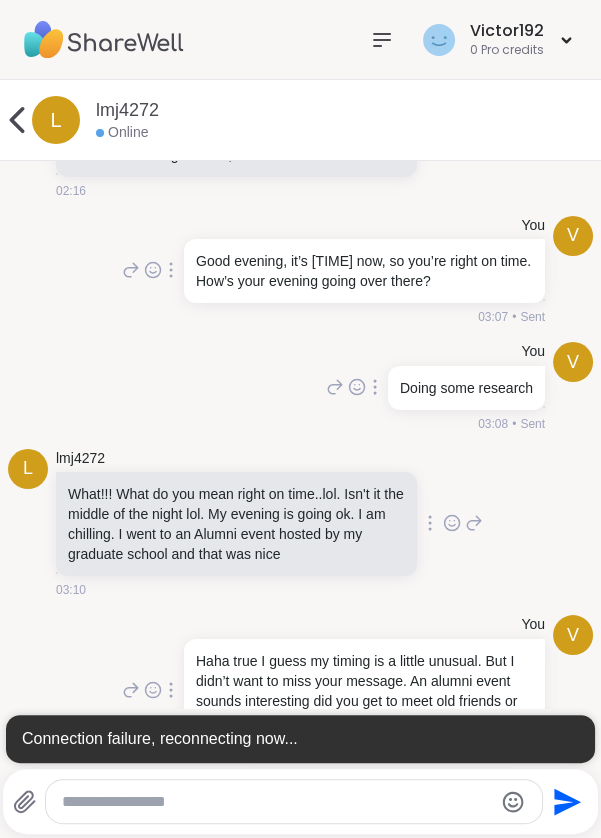 click 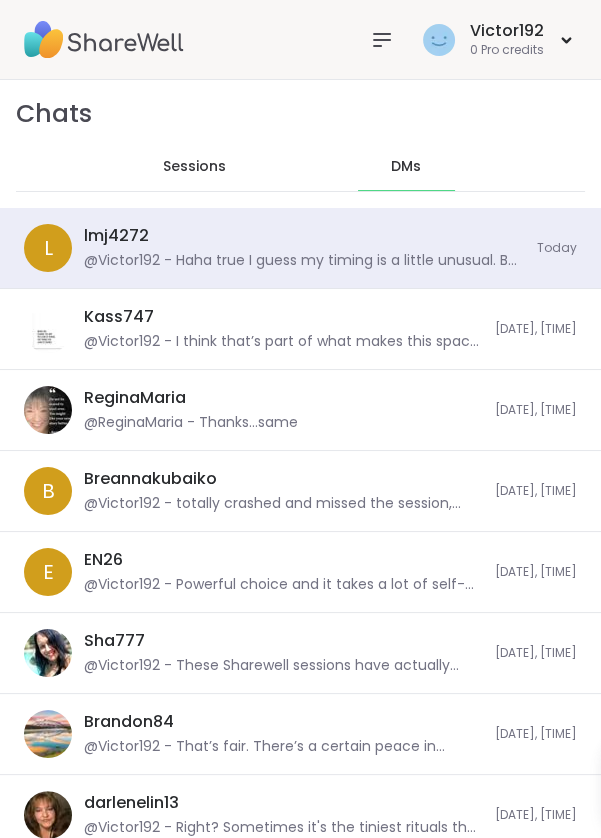 scroll, scrollTop: 41859, scrollLeft: 0, axis: vertical 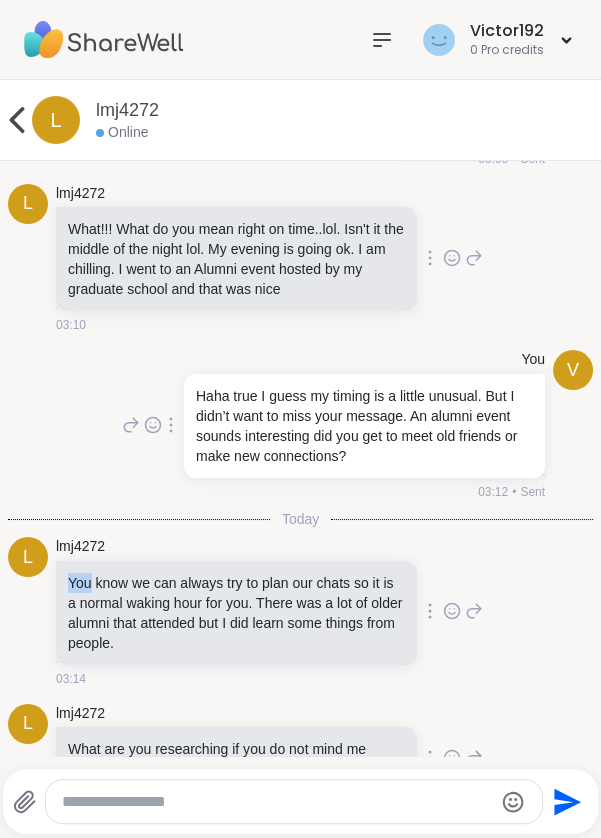 click on "Haha true I guess my timing is a little unusual. But I didn’t want to miss your message. An alumni event sounds interesting did you get to meet old friends or make new connections?" at bounding box center (364, 426) 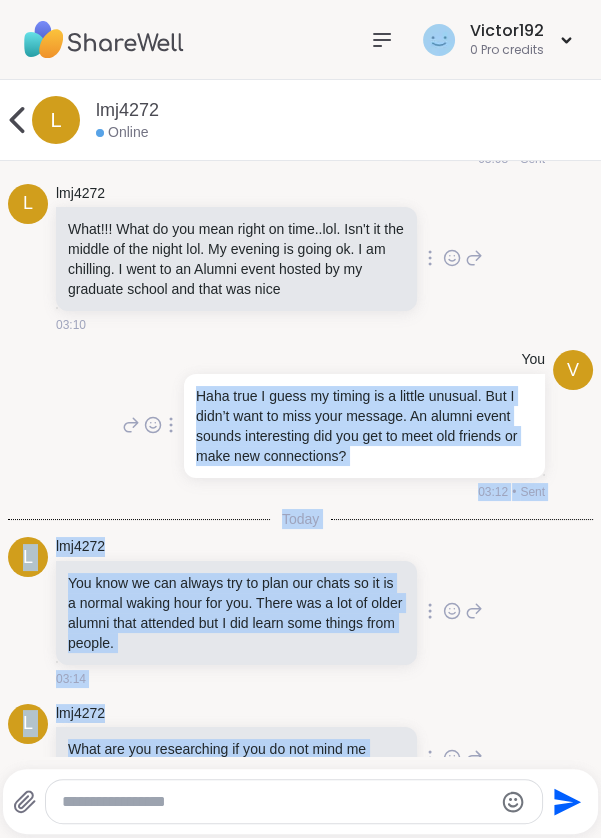 scroll, scrollTop: 4, scrollLeft: 0, axis: vertical 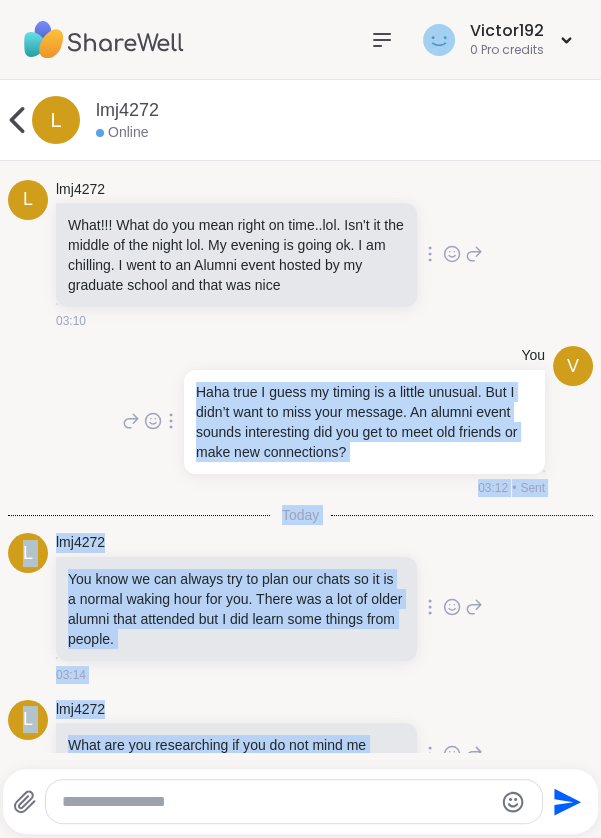 copy on "Haha true I guess my timing is a little unusual. But I didn’t want to miss your message. An alumni event sounds interesting did you get to meet old friends or make new connections? 03:12 • Sent Today l lmj4272 You know we can always try to plan our chats so it is a normal waking hour for you. There was a lot of older alumni that attended but I did learn some things from people. 03:14 l lmj4272 What are you researching if you do not mind me asking> 03:14" 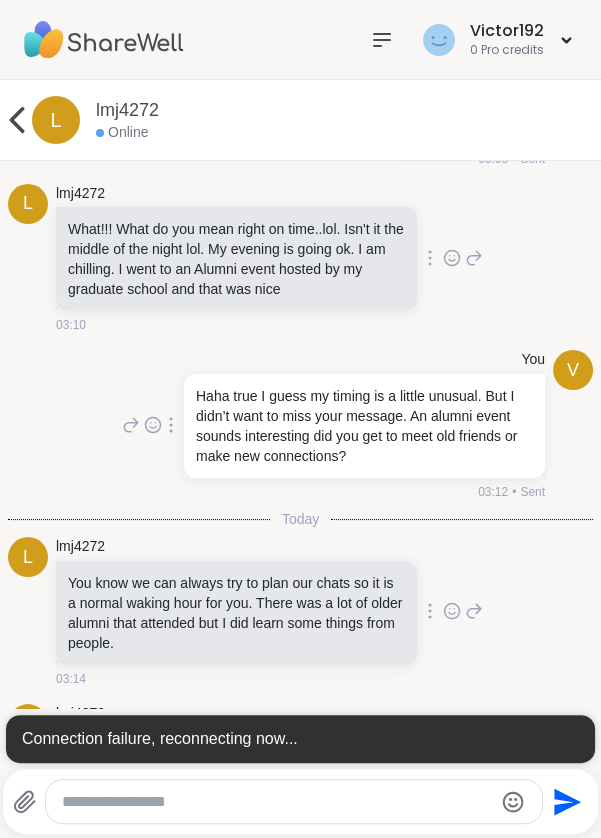 scroll, scrollTop: 0, scrollLeft: 0, axis: both 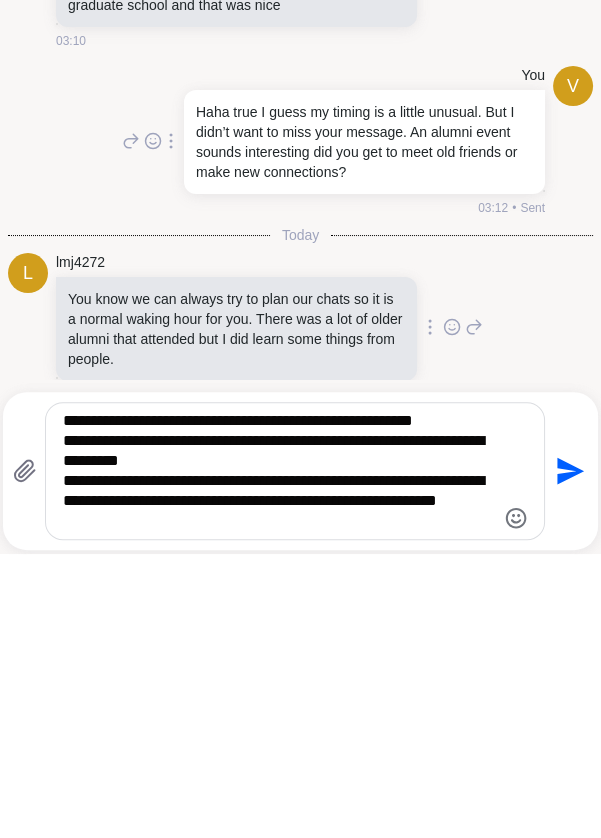 click on "**********" at bounding box center [278, 755] 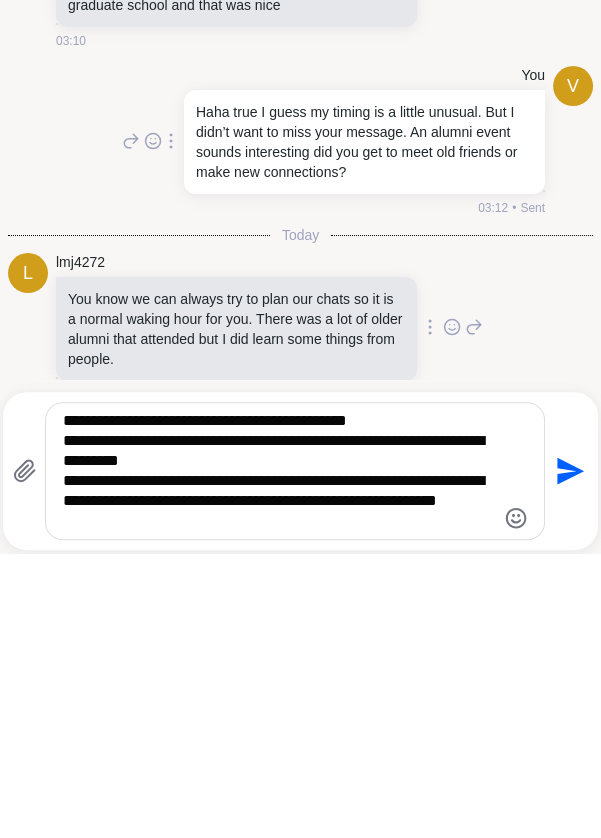 click on "**********" at bounding box center (278, 755) 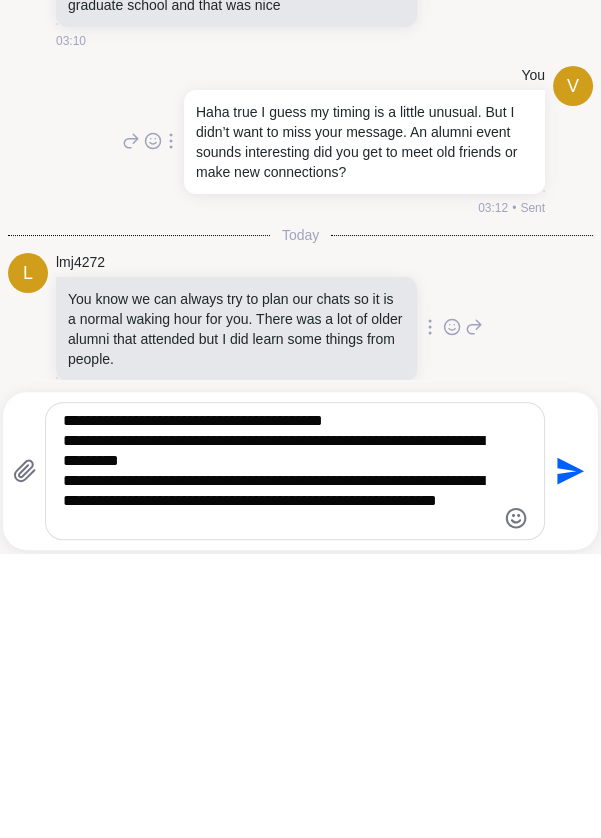 click on "**********" at bounding box center [278, 755] 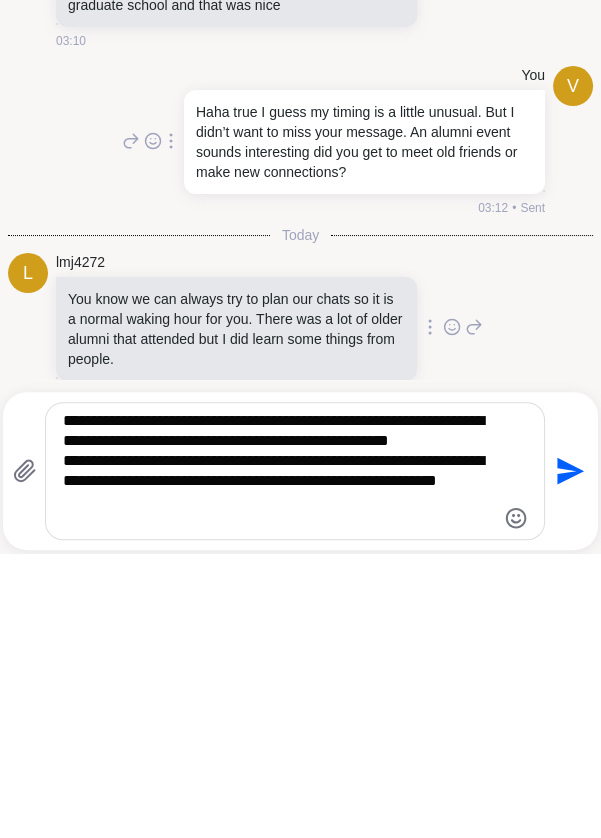 click on "**********" at bounding box center [278, 755] 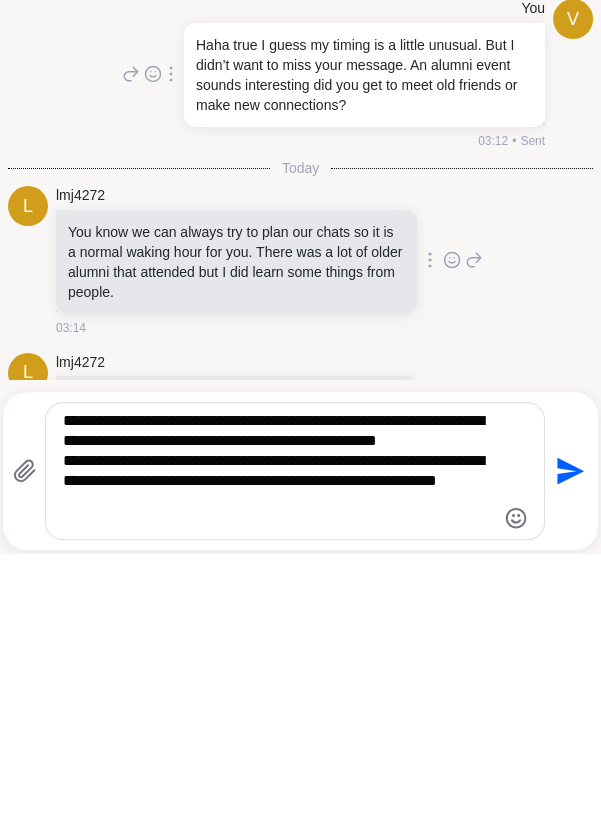 scroll, scrollTop: 14908, scrollLeft: 0, axis: vertical 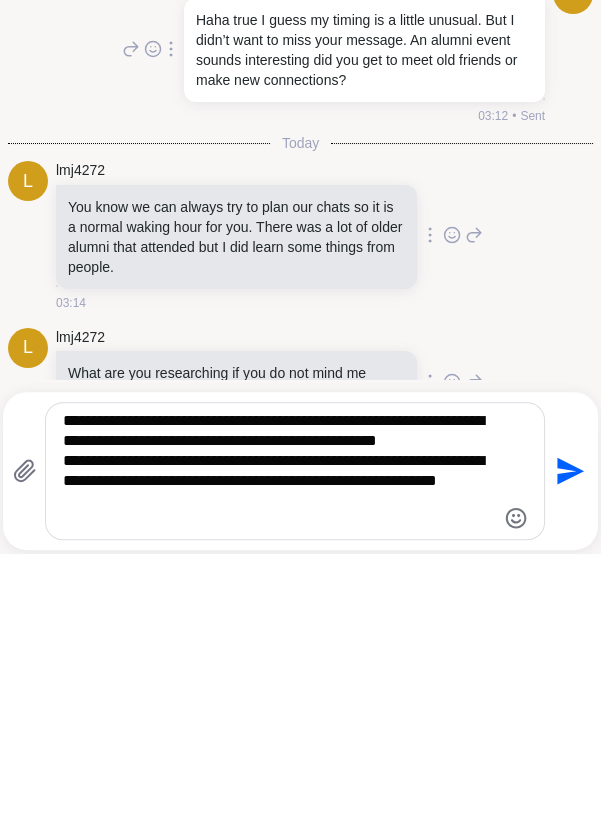 click on "**********" at bounding box center (278, 755) 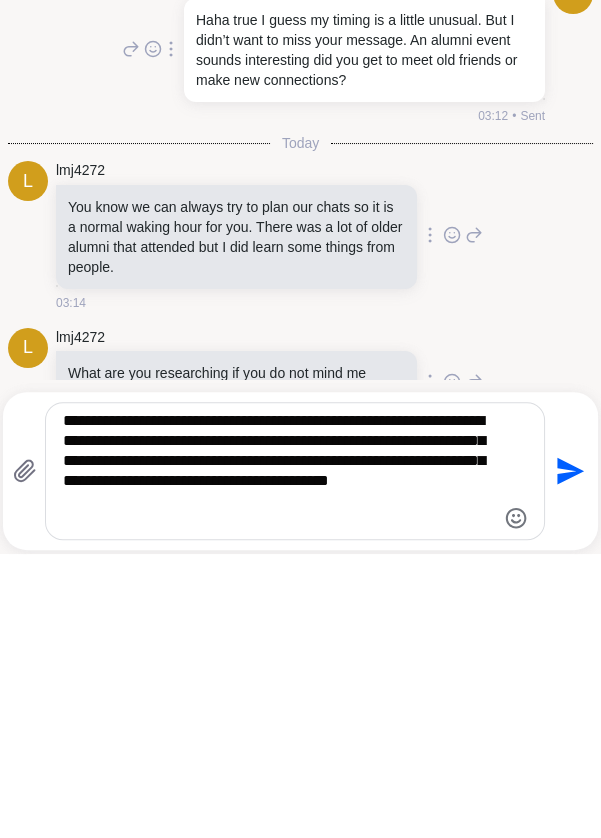 scroll, scrollTop: 14888, scrollLeft: 0, axis: vertical 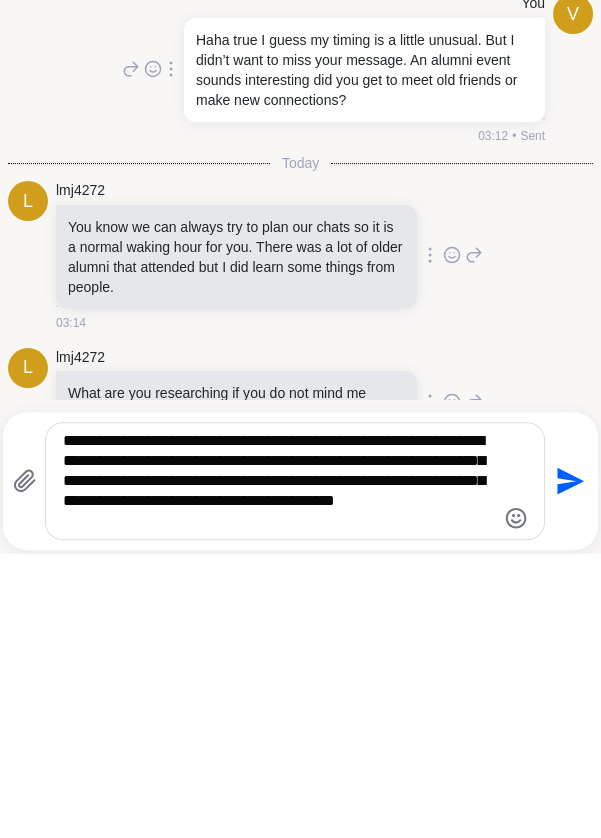 click on "**********" at bounding box center (278, 765) 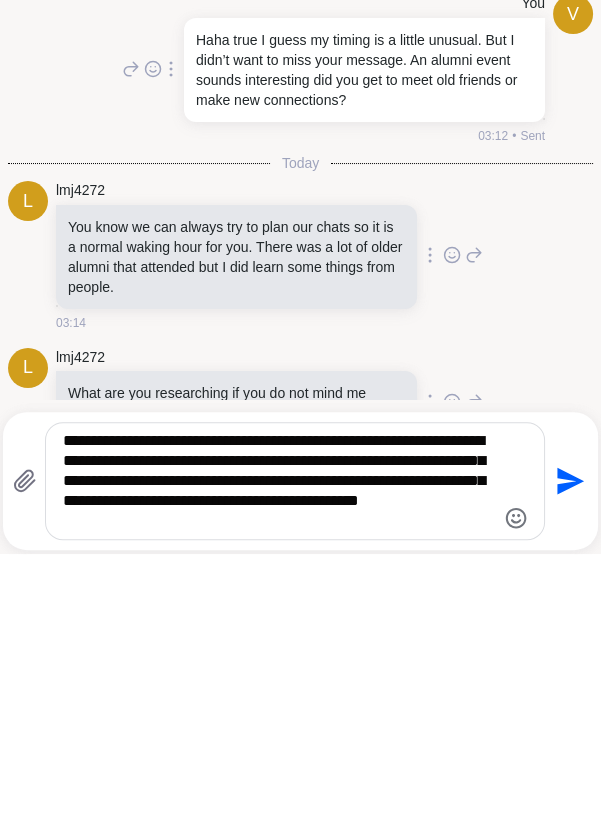 type on "**********" 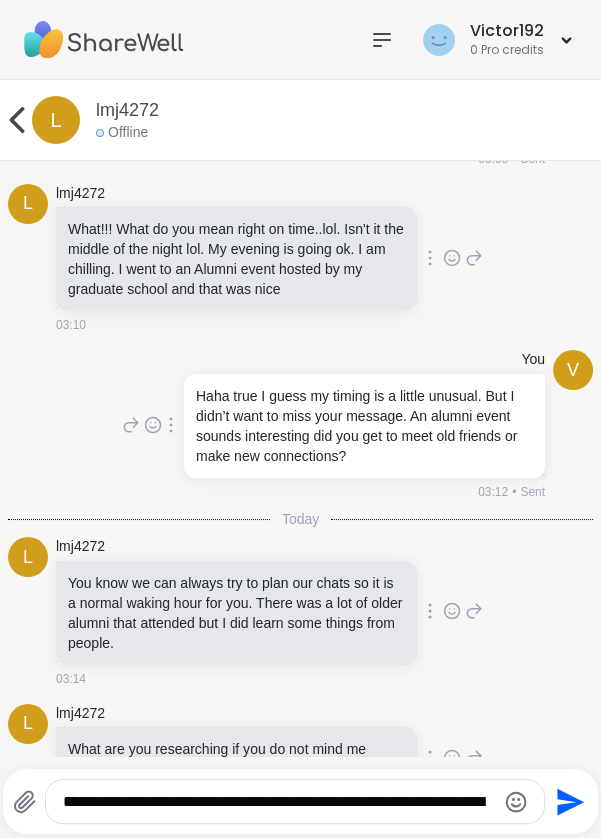 scroll, scrollTop: 15001, scrollLeft: 0, axis: vertical 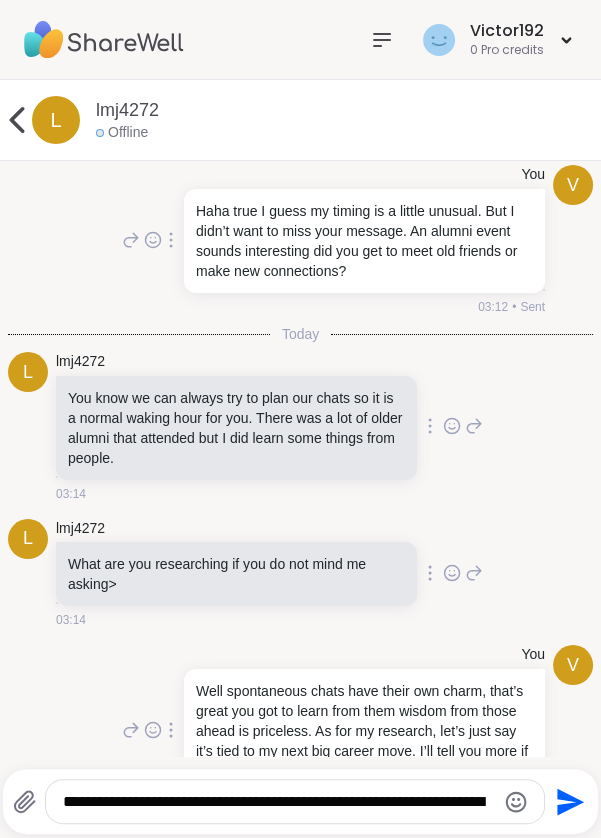click 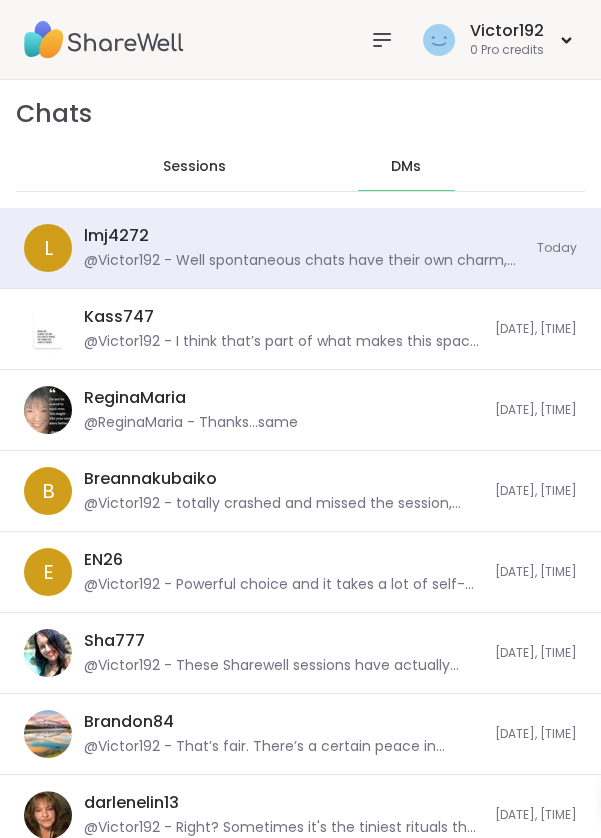 scroll, scrollTop: 42025, scrollLeft: 0, axis: vertical 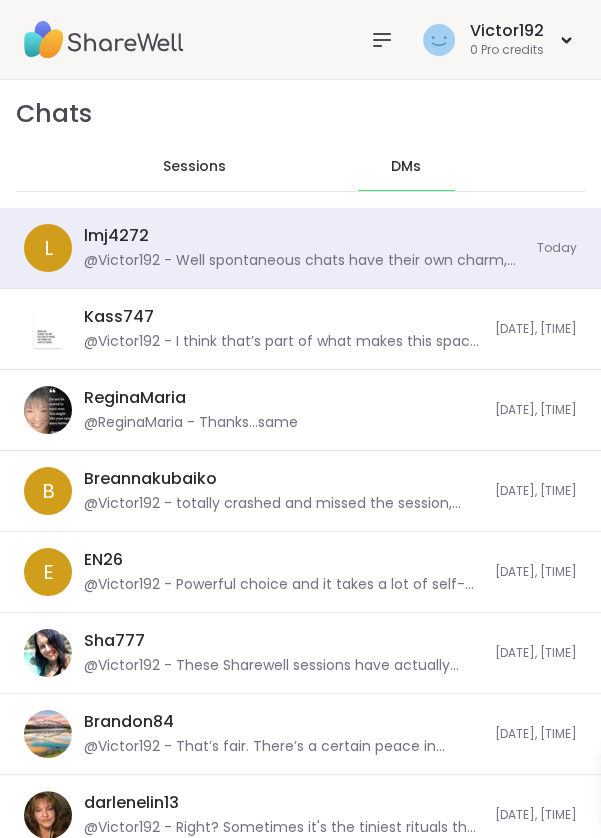 click on "[DATE], [TIME]" at bounding box center [536, 329] 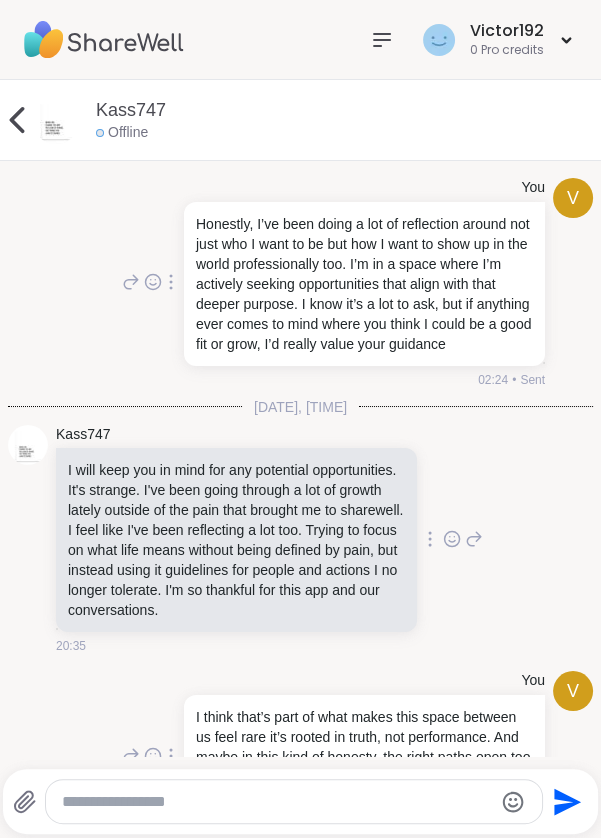 click 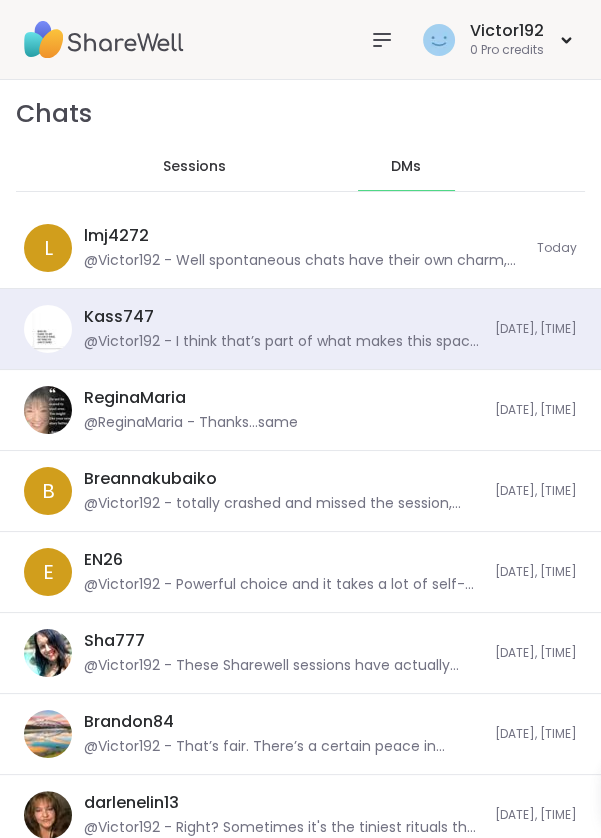 click on "@Victor192 - Well spontaneous chats have their own charm, that’s great you got to learn from them wisdom from those ahead is priceless. As for my research, let’s just say it’s tied to my next big career move. I’ll tell you more if you promise not to spoil the suspense lol" at bounding box center [304, 261] 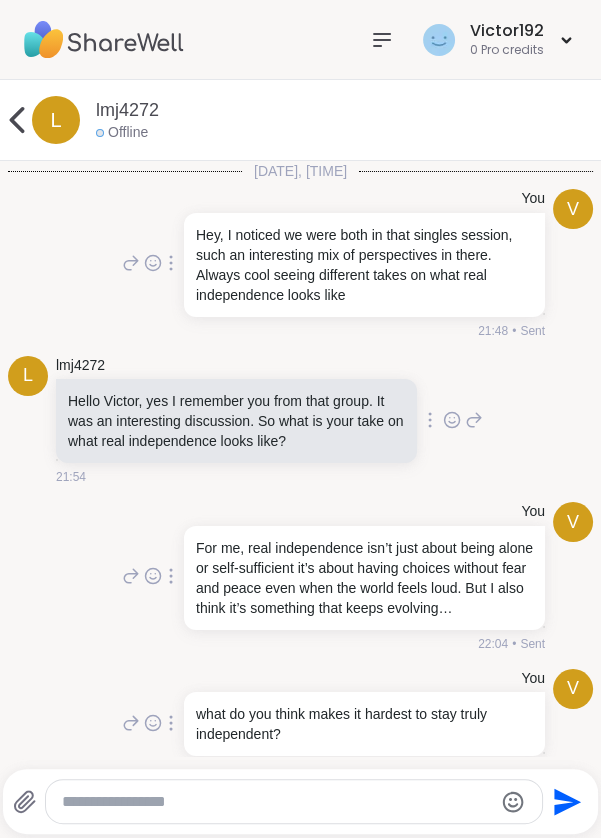 scroll, scrollTop: 14982, scrollLeft: 0, axis: vertical 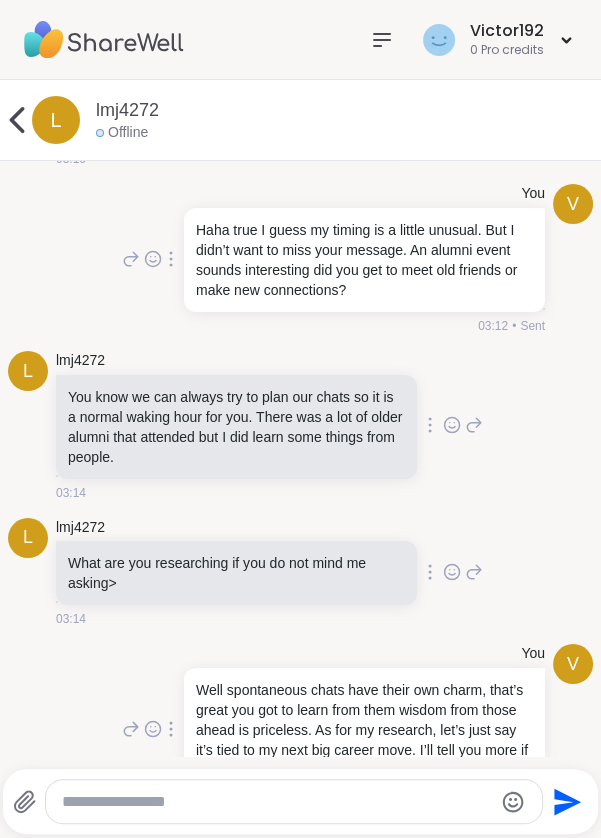 click 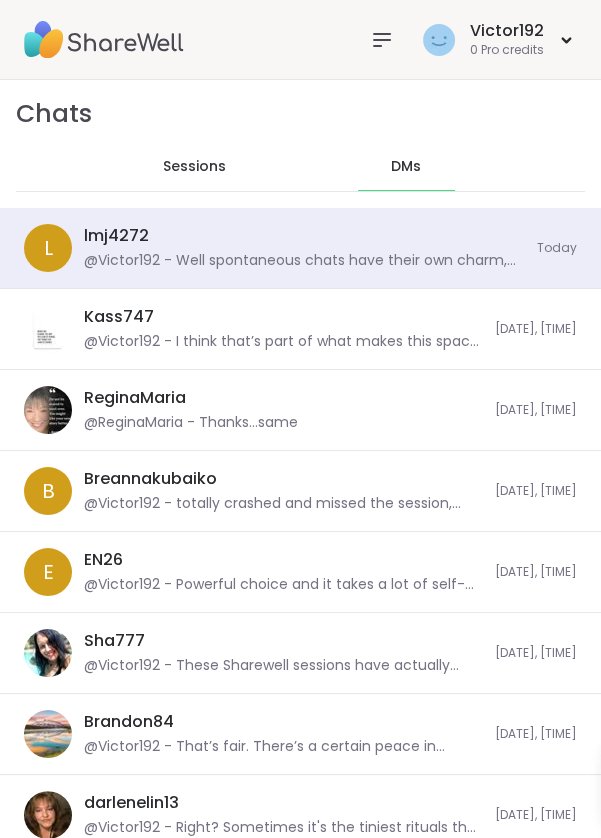 scroll, scrollTop: 42006, scrollLeft: 0, axis: vertical 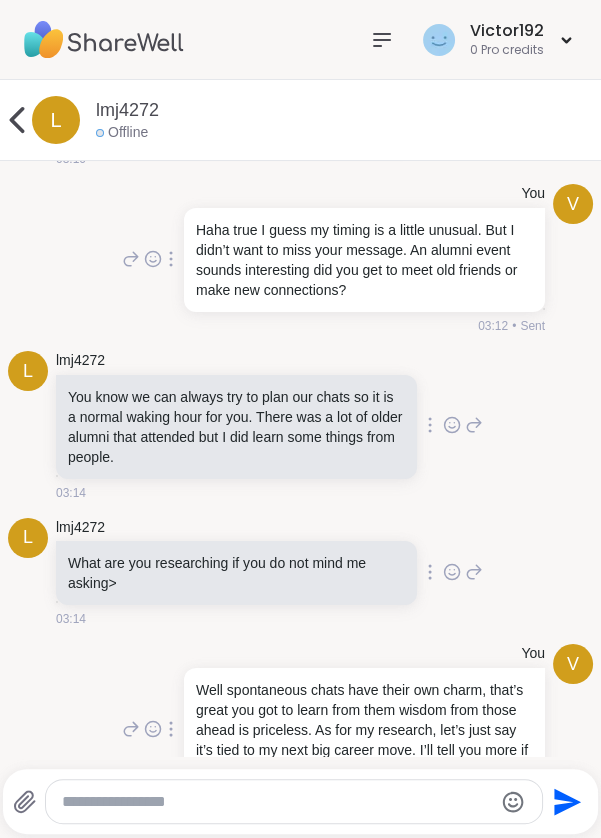 click 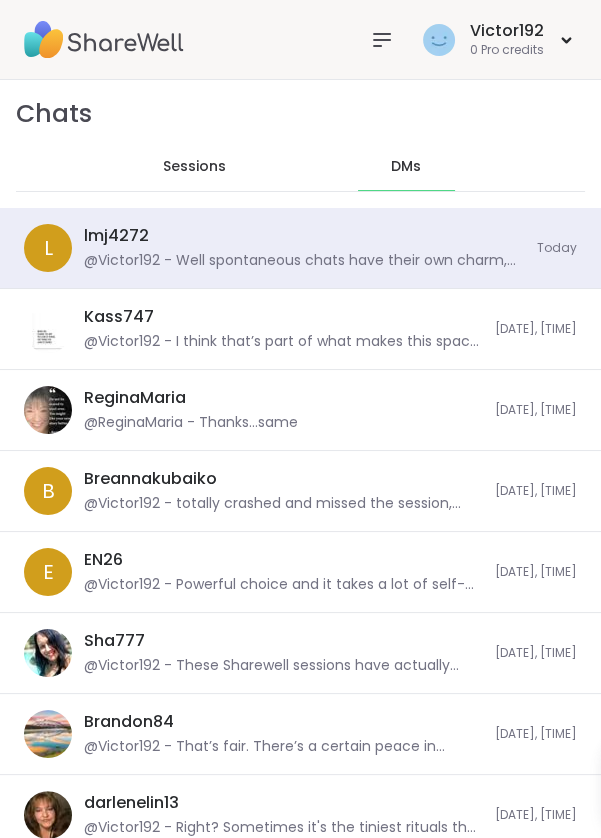 scroll, scrollTop: 43078, scrollLeft: 0, axis: vertical 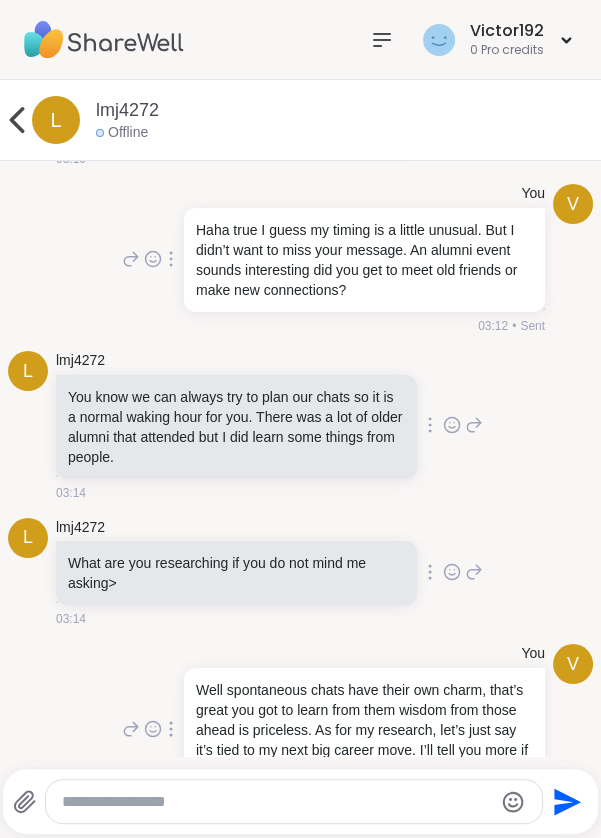 click on "l" at bounding box center (56, 120) 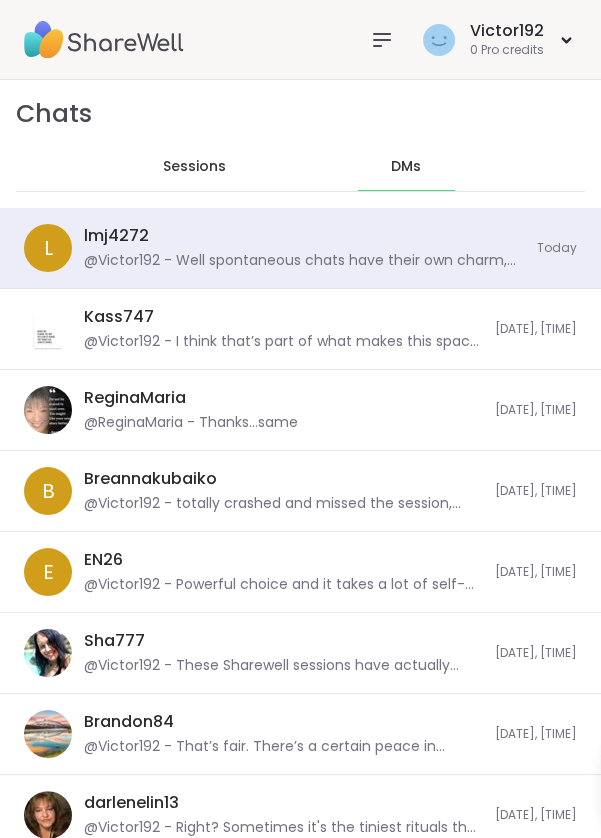 scroll, scrollTop: 43078, scrollLeft: 0, axis: vertical 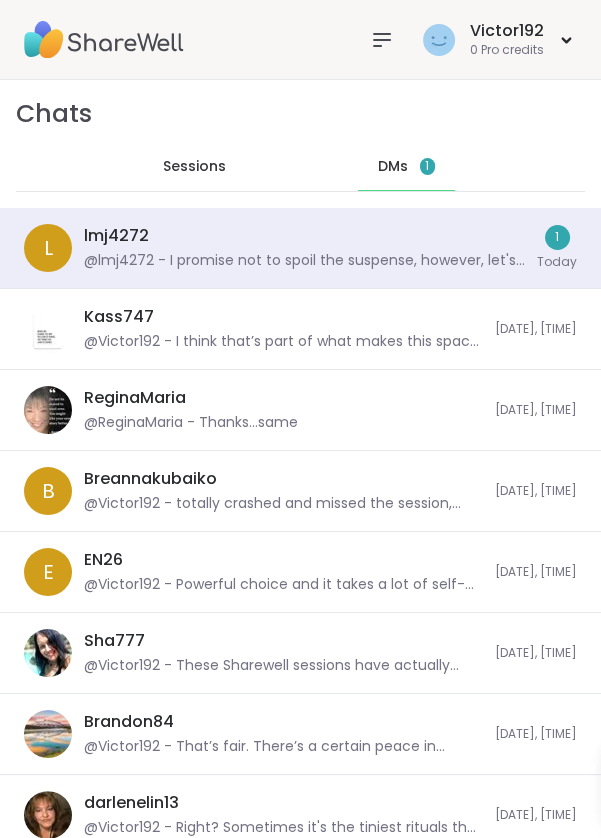 click on "lmj4272 @lmj4272 - I promise not to spoil the suspense, however, let's go into details tomorrow because I am tapping out for the day. Also, I would love for you to initiate the chats too. So reach out to me the next time you are free. [DATE] Today" at bounding box center [300, 248] 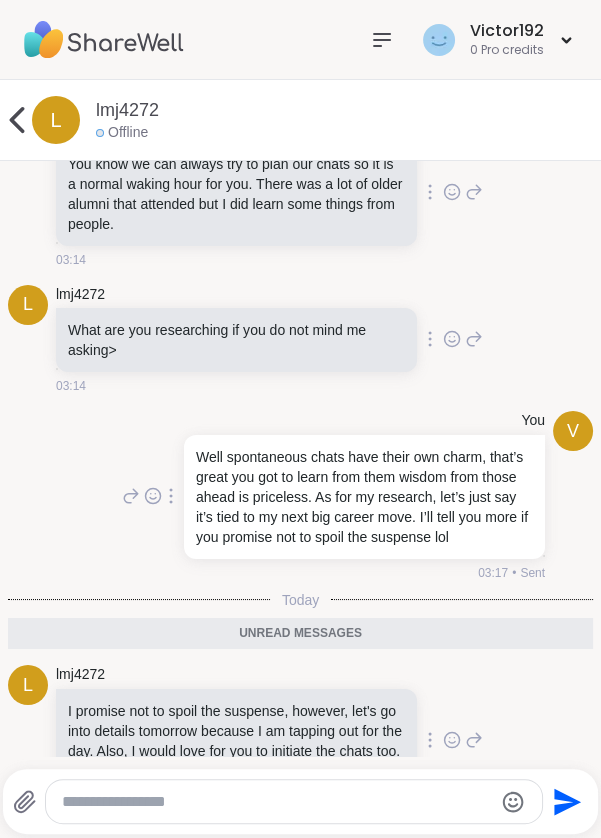 scroll, scrollTop: 15215, scrollLeft: 0, axis: vertical 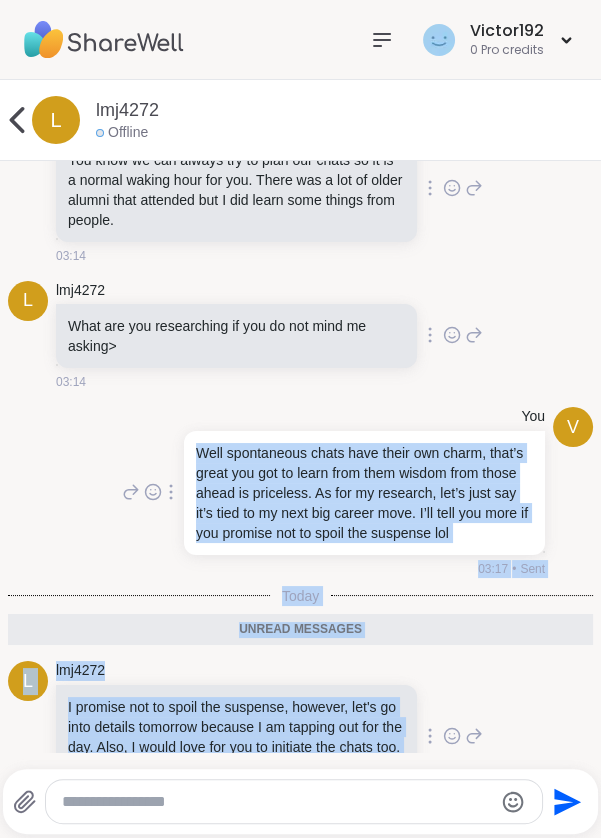 copy on "Well spontaneous chats have their own charm, that’s great you got to learn from them wisdom from those ahead is priceless. As for my research, let’s just say it’s tied to my next big career move. I’ll tell you more if you promise not to spoil the suspense lol [TIME] • Sent Today Unread messages l lmj4272 I promise not to spoil the suspense, however, let's go into details tomorrow because I am tapping out for the day. Also, I would love for you to initiate the chats too. So reach out to me the next time you are free. [TIME]" 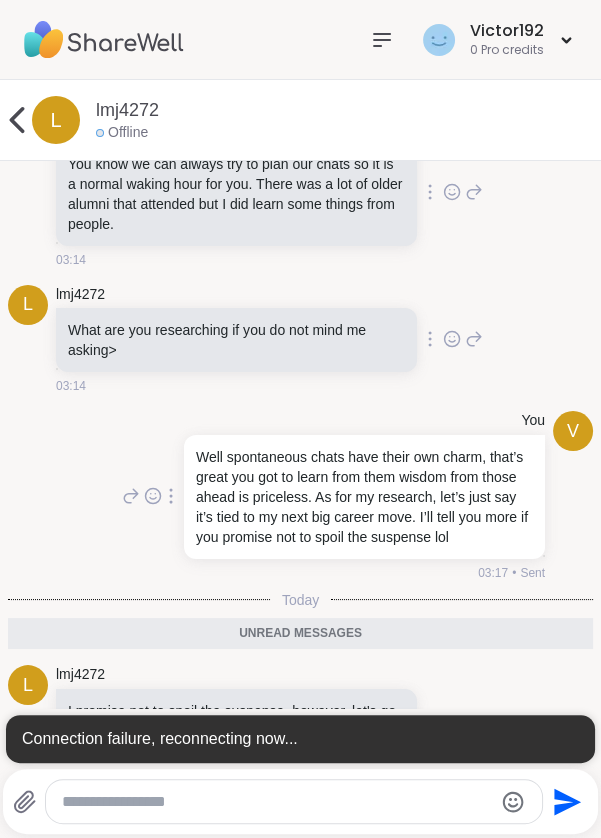 scroll, scrollTop: 0, scrollLeft: 0, axis: both 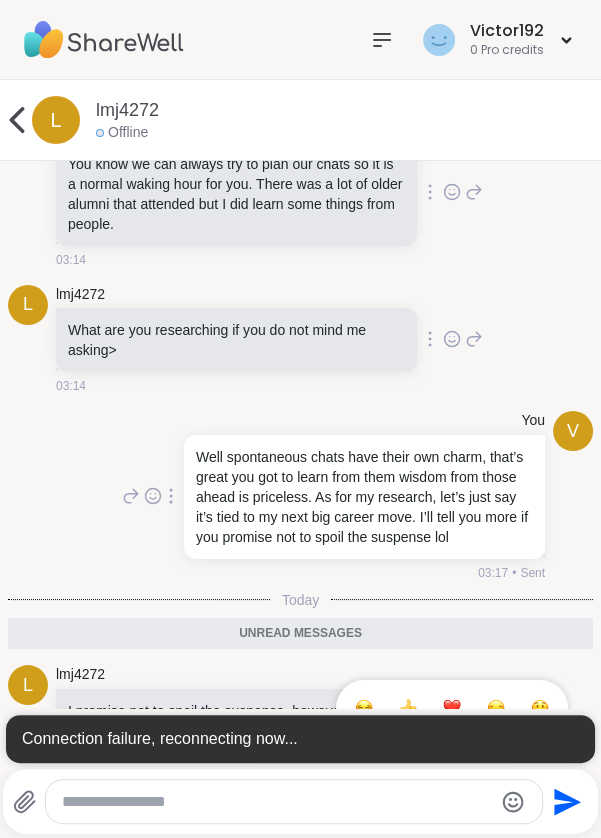 click at bounding box center (452, 708) 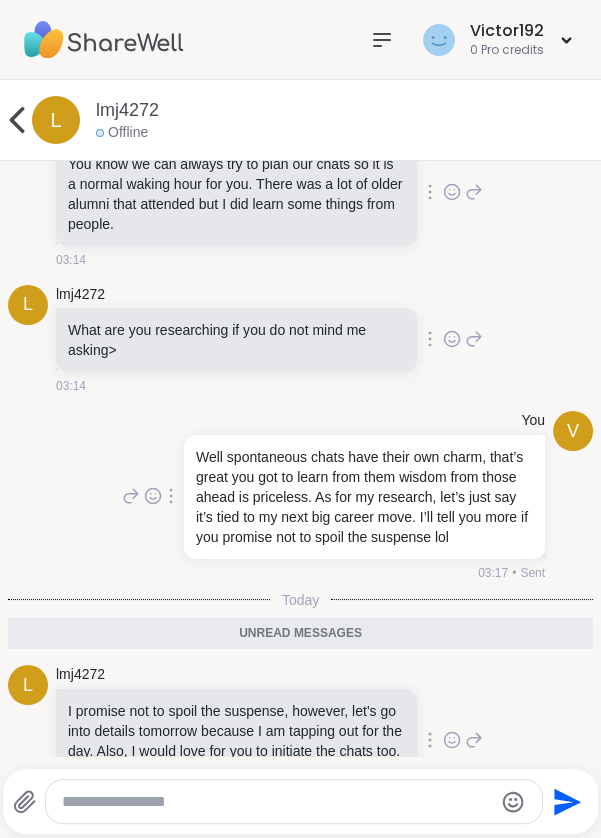 click 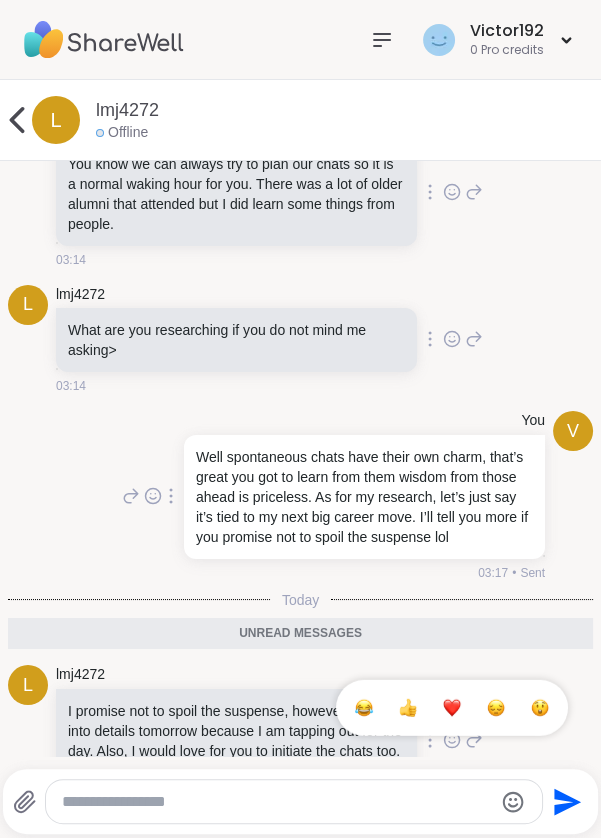 click at bounding box center [452, 708] 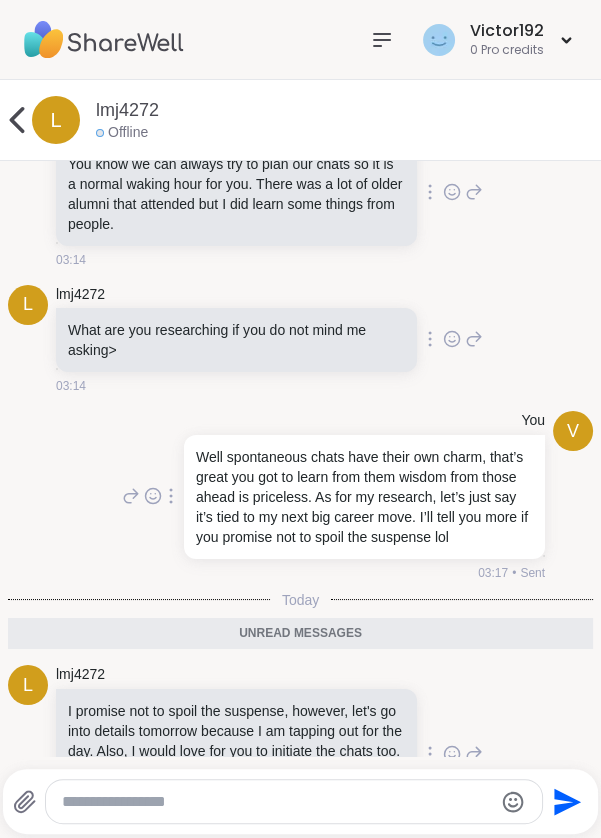 scroll, scrollTop: 15244, scrollLeft: 0, axis: vertical 